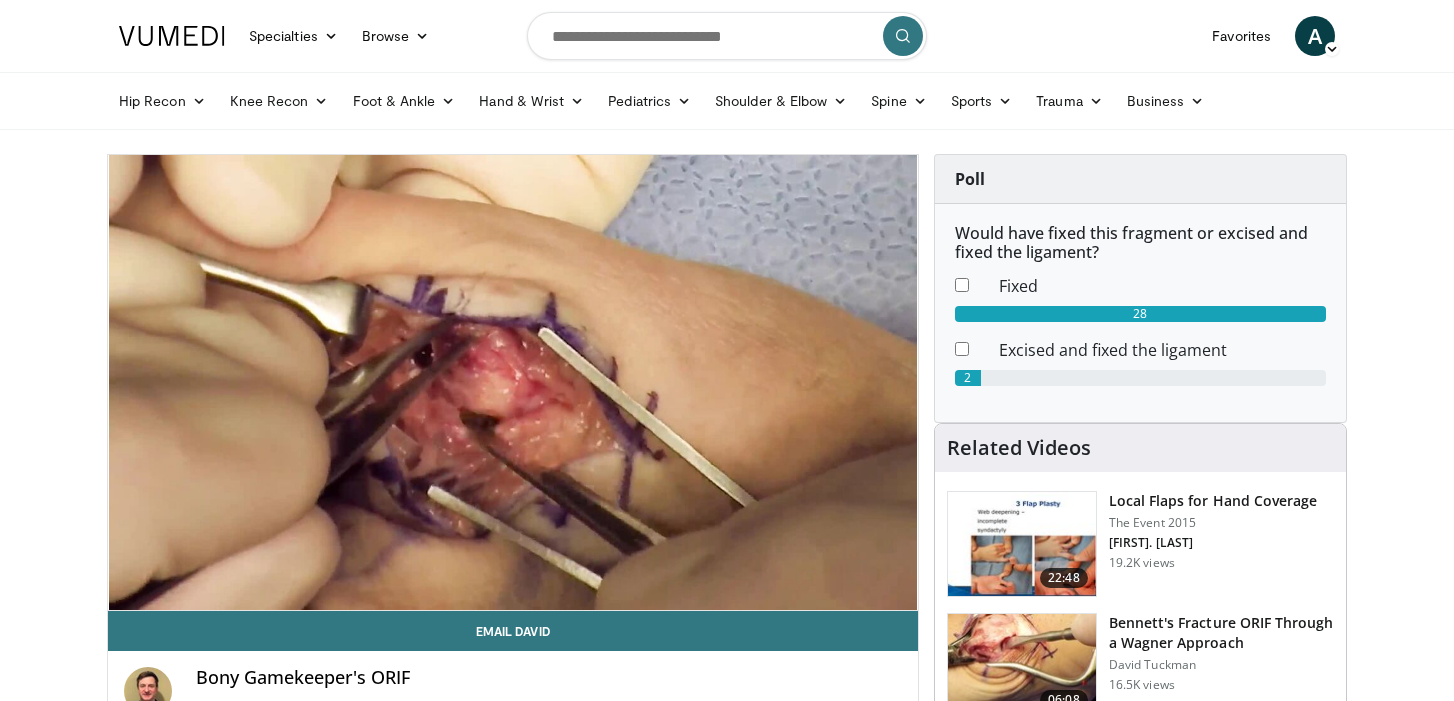 scroll, scrollTop: 0, scrollLeft: 0, axis: both 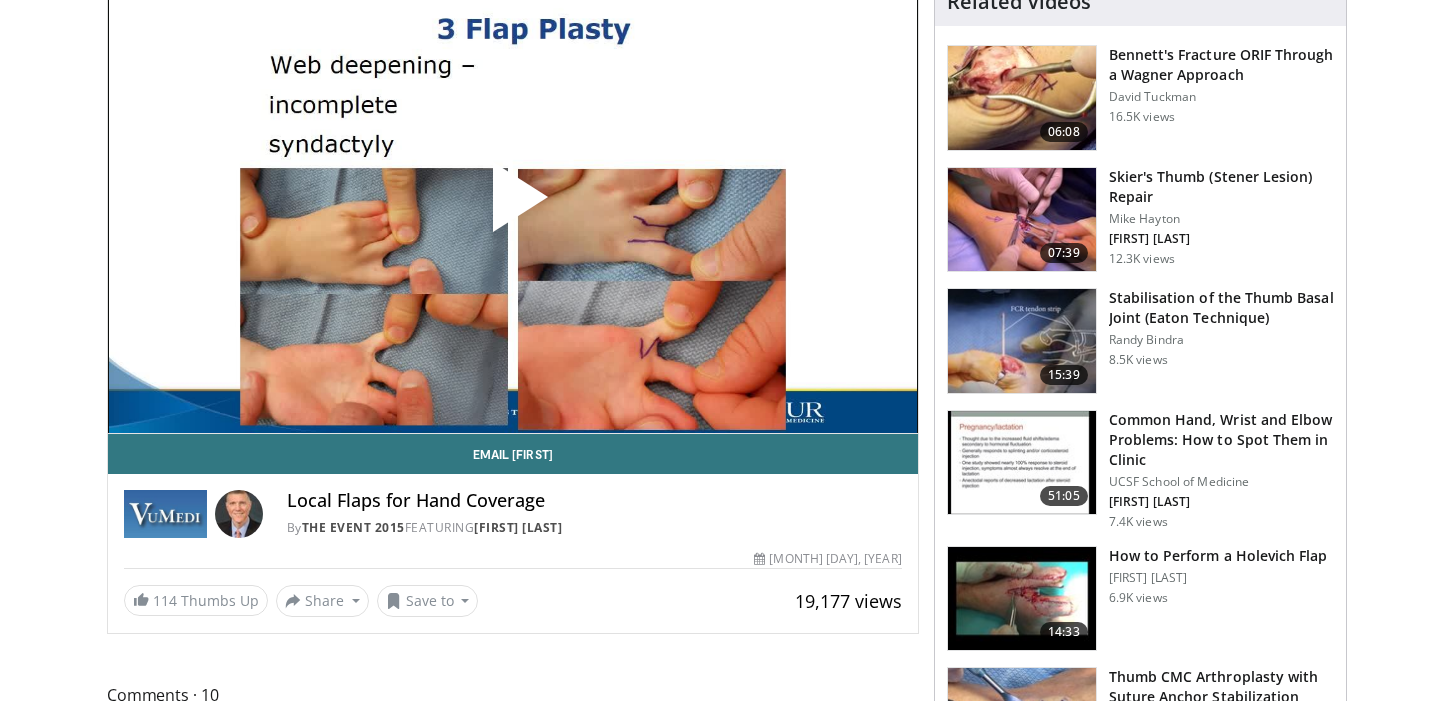 click at bounding box center [513, 205] 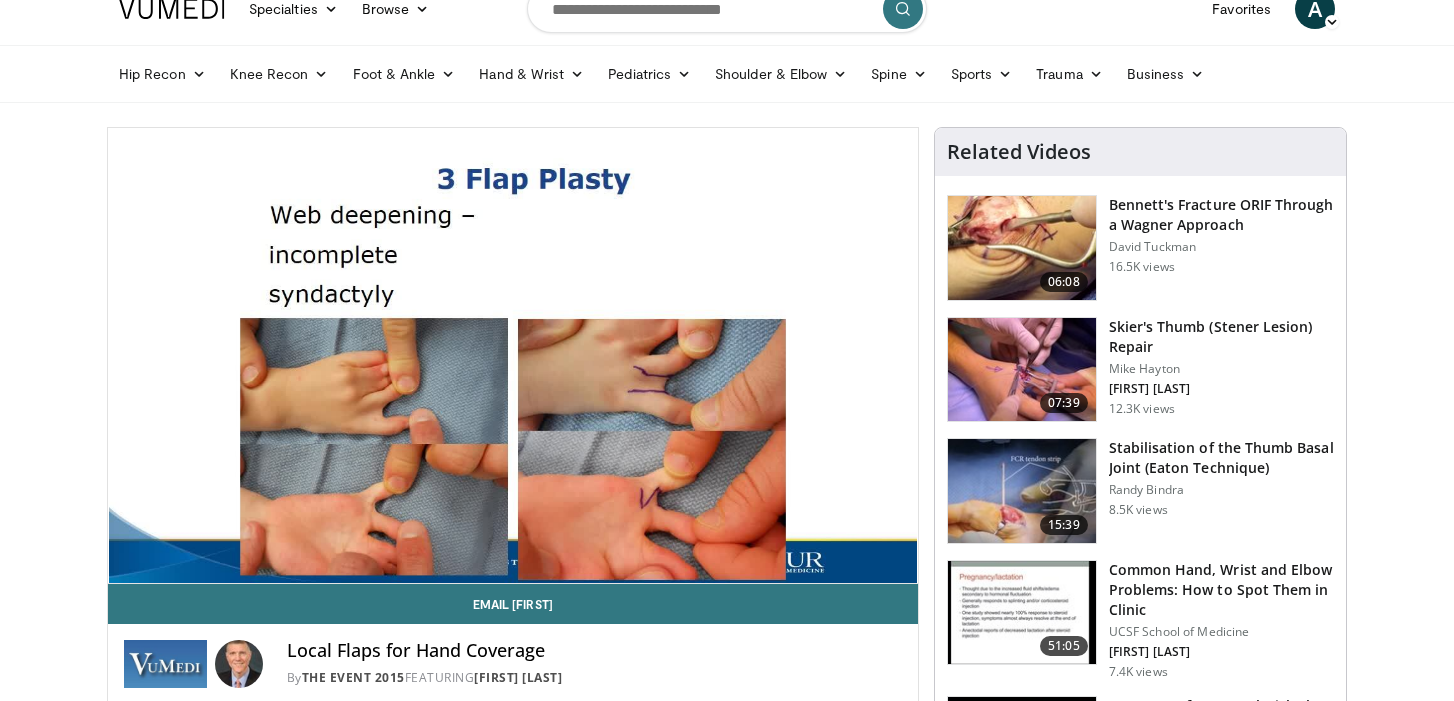 scroll, scrollTop: 23, scrollLeft: 0, axis: vertical 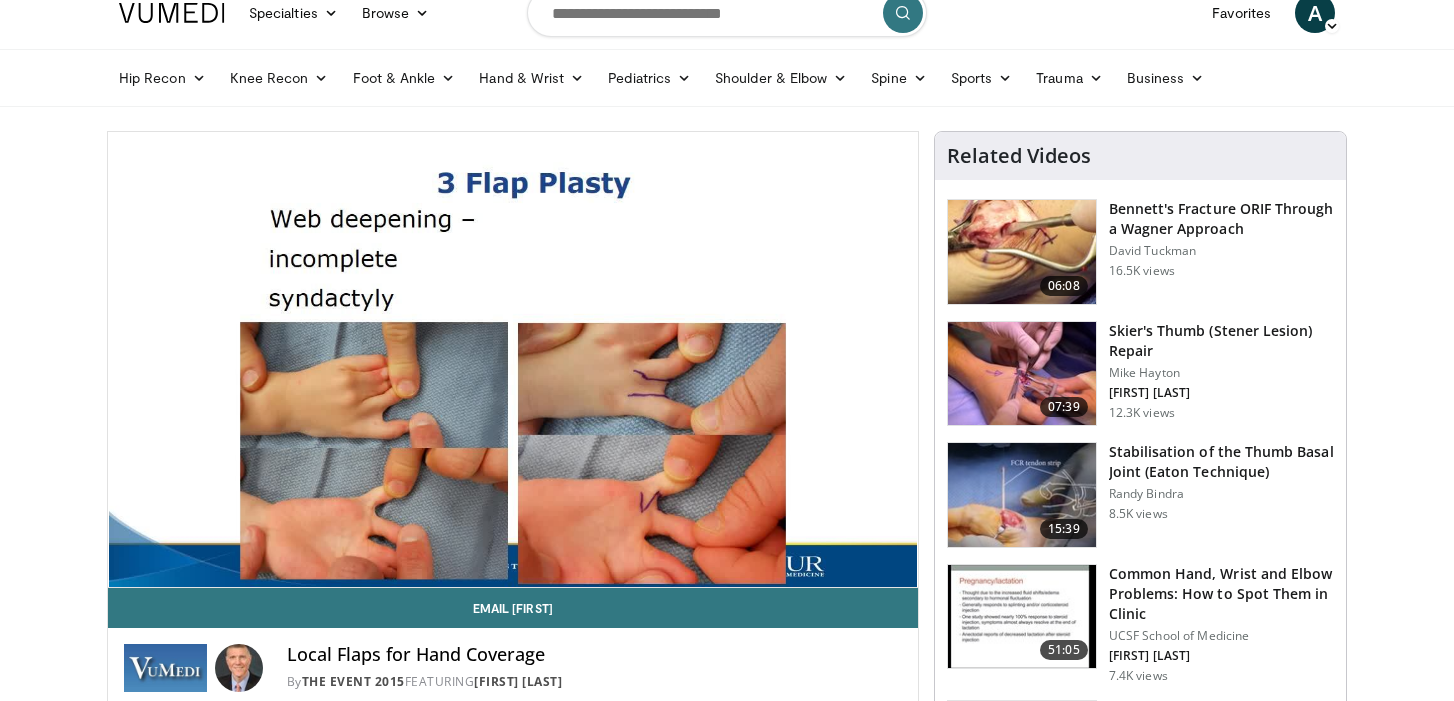 click at bounding box center (727, 13) 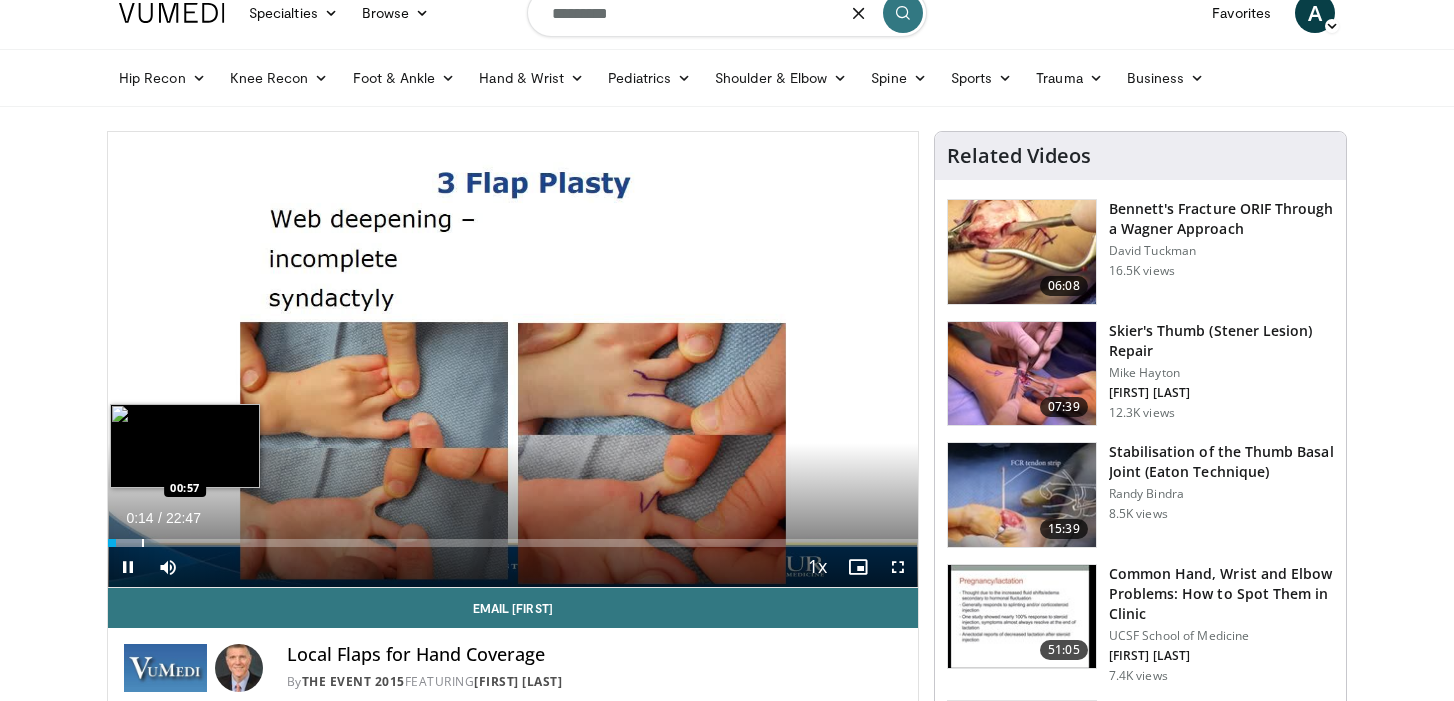 click at bounding box center [125, 543] 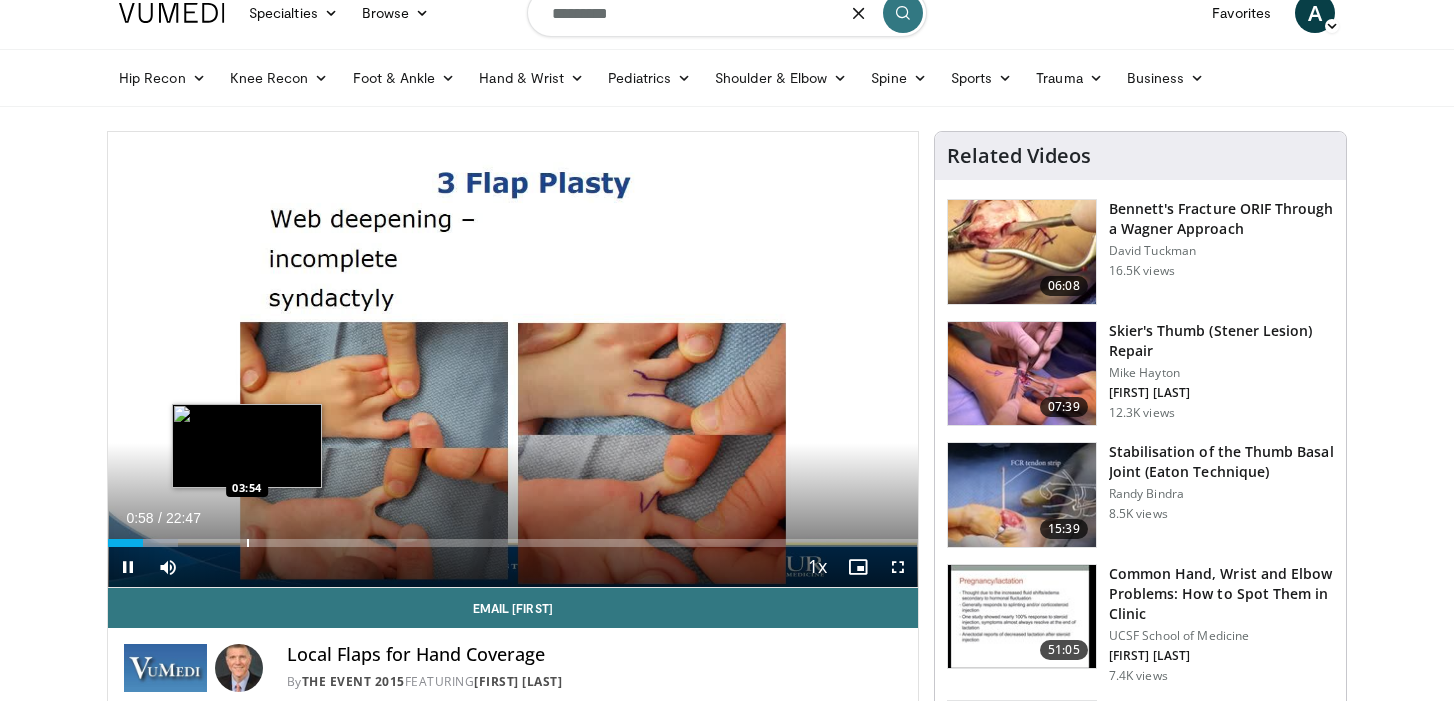 click on "Loaded :  8.69% 00:58 03:54" at bounding box center [513, 543] 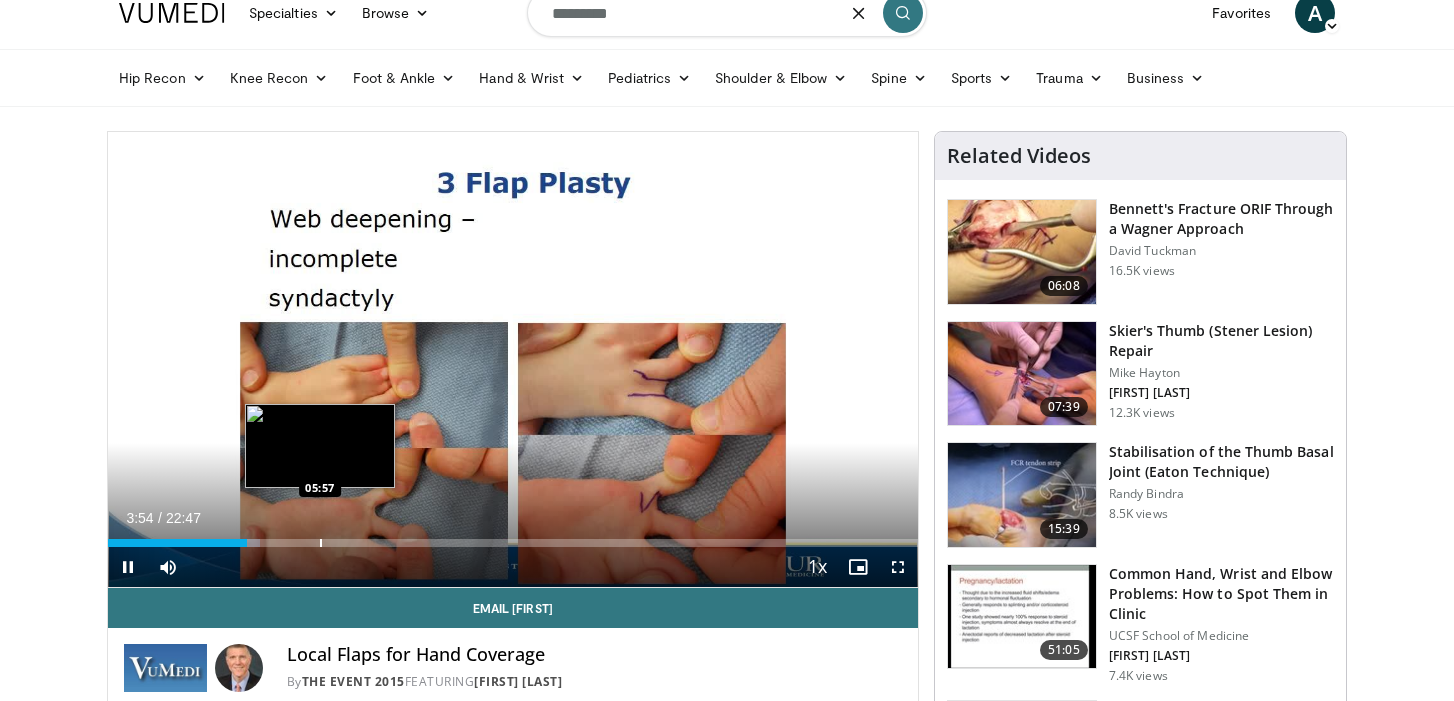 click on "Loaded :  18.82% 03:55 05:57" at bounding box center (513, 537) 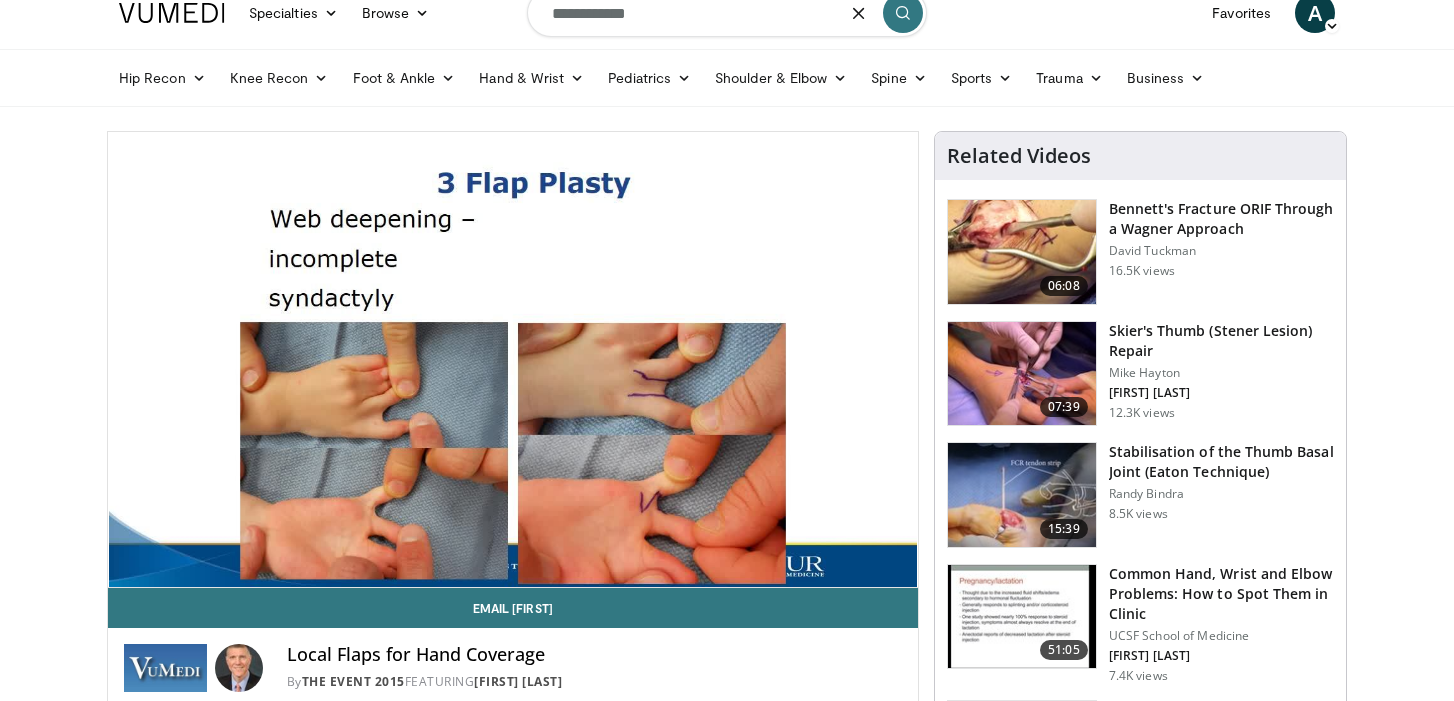 type on "**********" 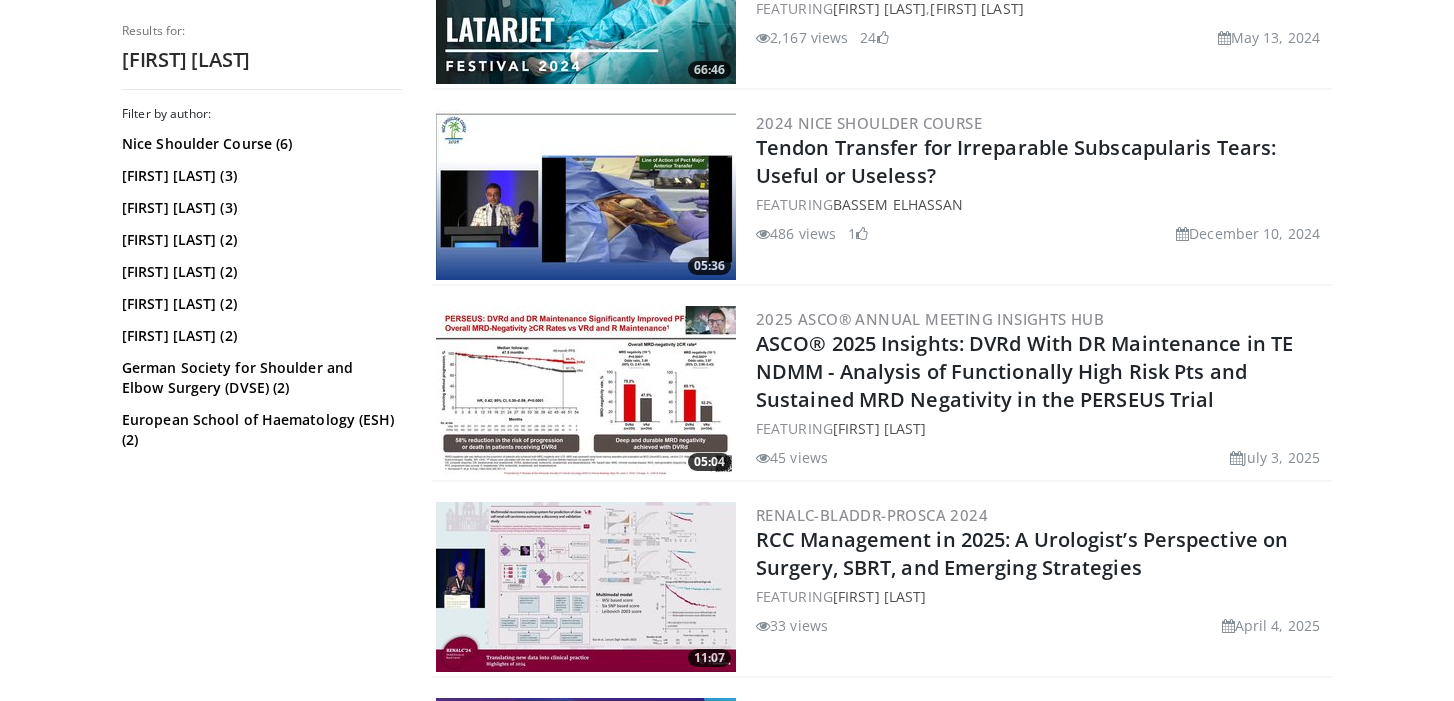 scroll, scrollTop: 1100, scrollLeft: 0, axis: vertical 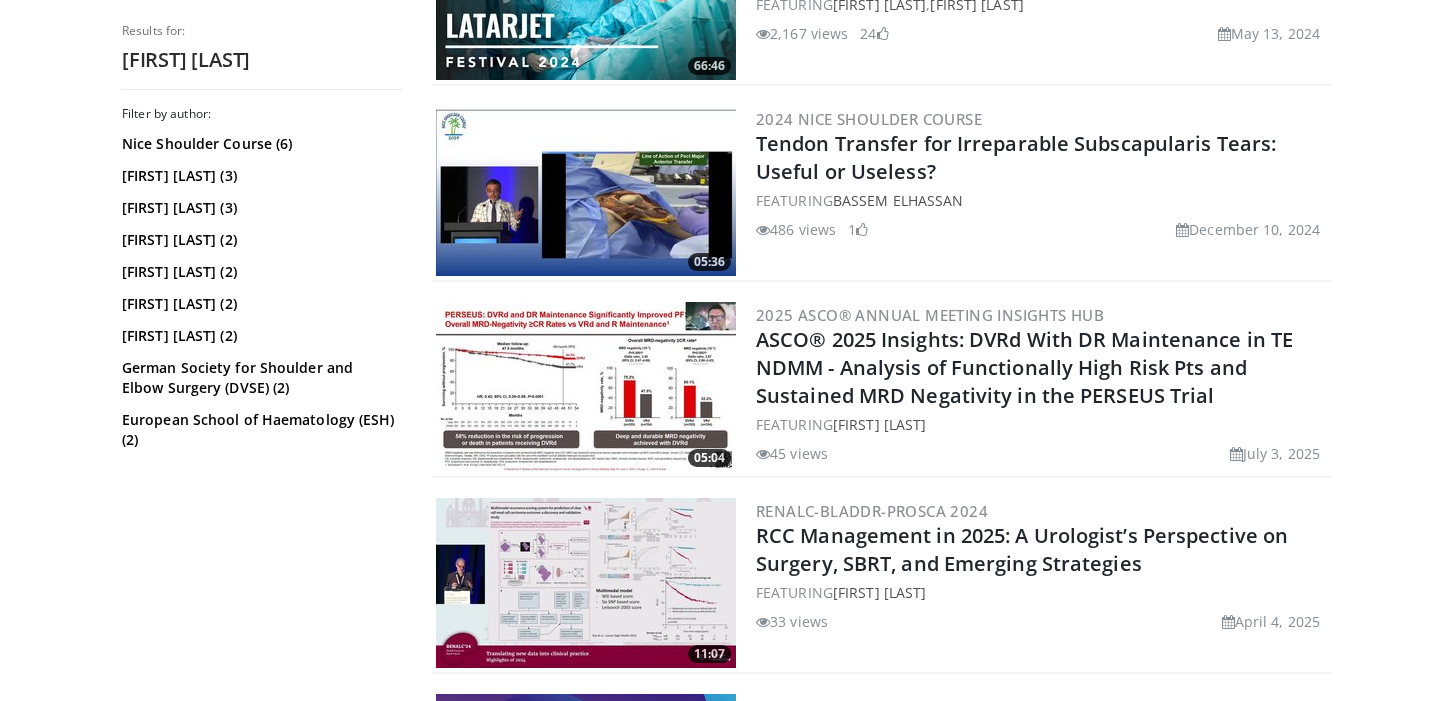 click at bounding box center [586, 191] 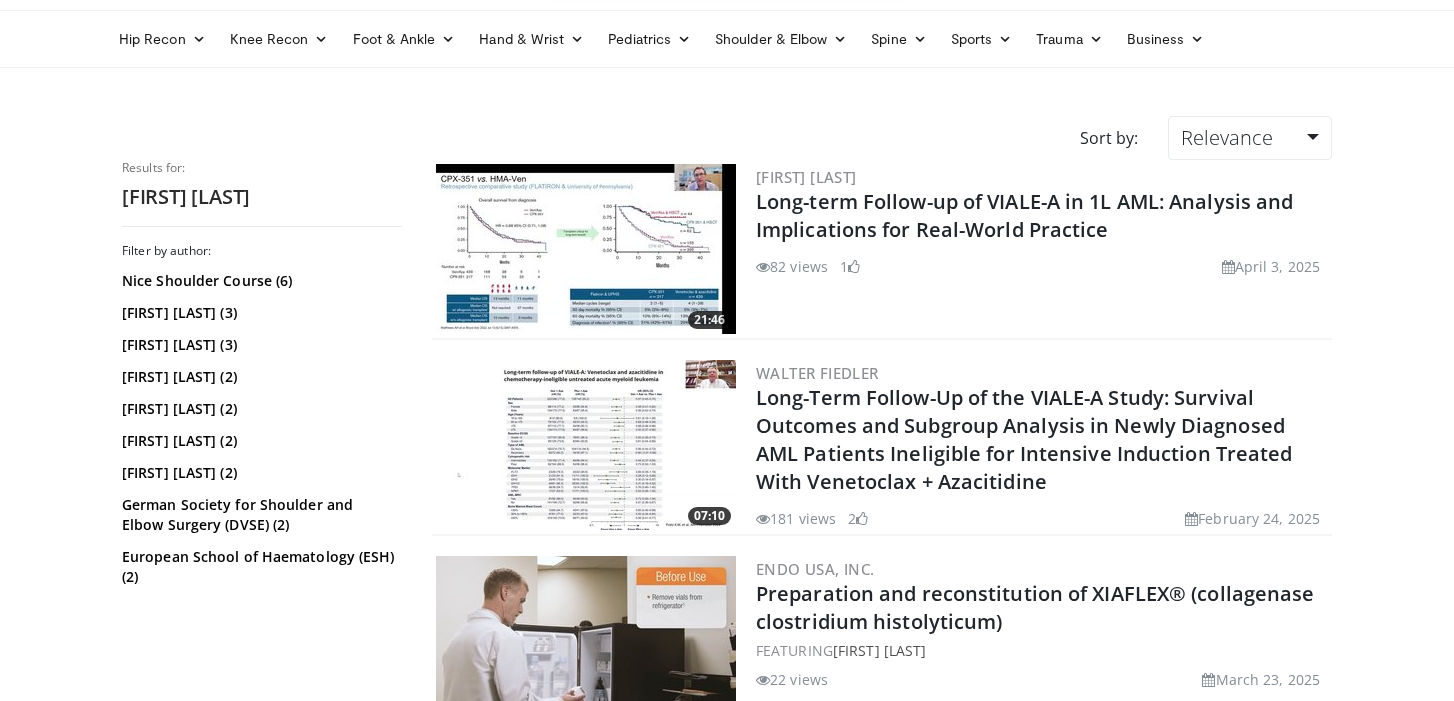 scroll, scrollTop: 0, scrollLeft: 0, axis: both 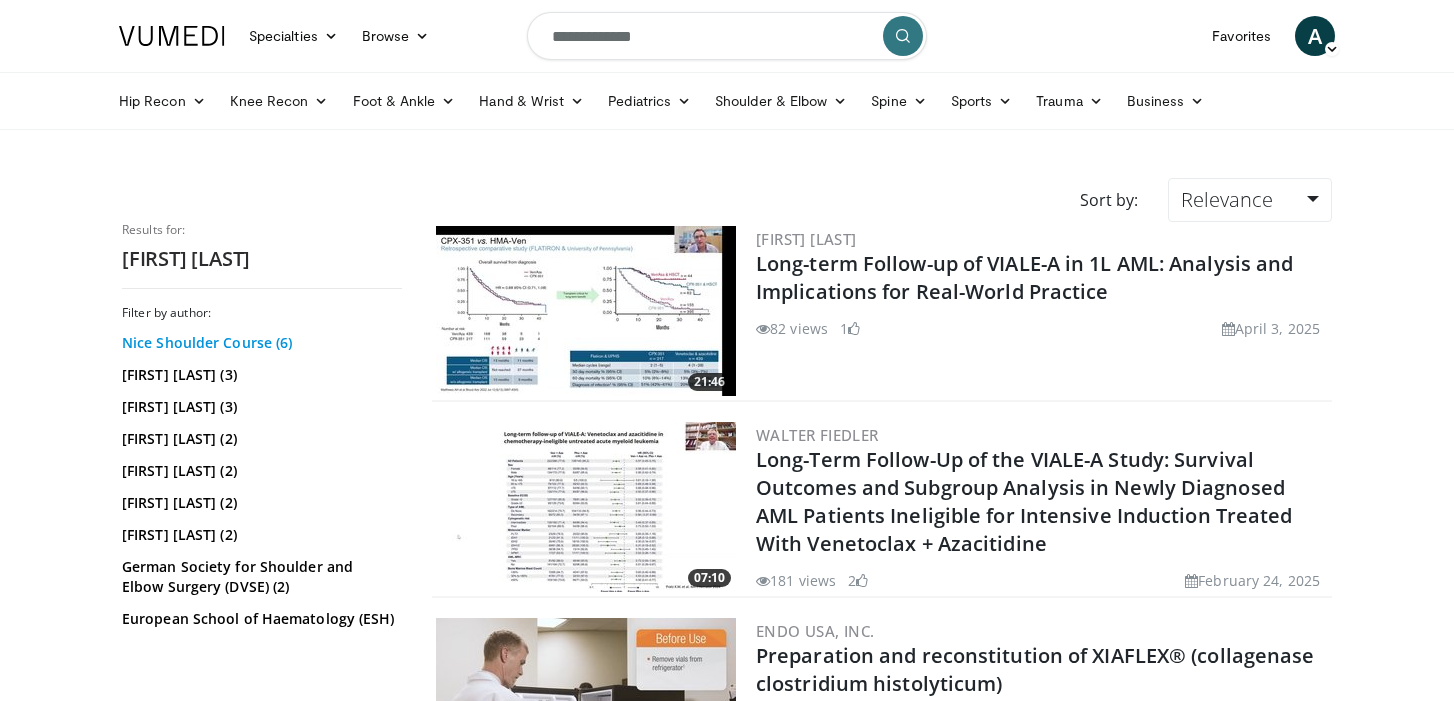 click on "Nice Shoulder Course (6)" at bounding box center [259, 343] 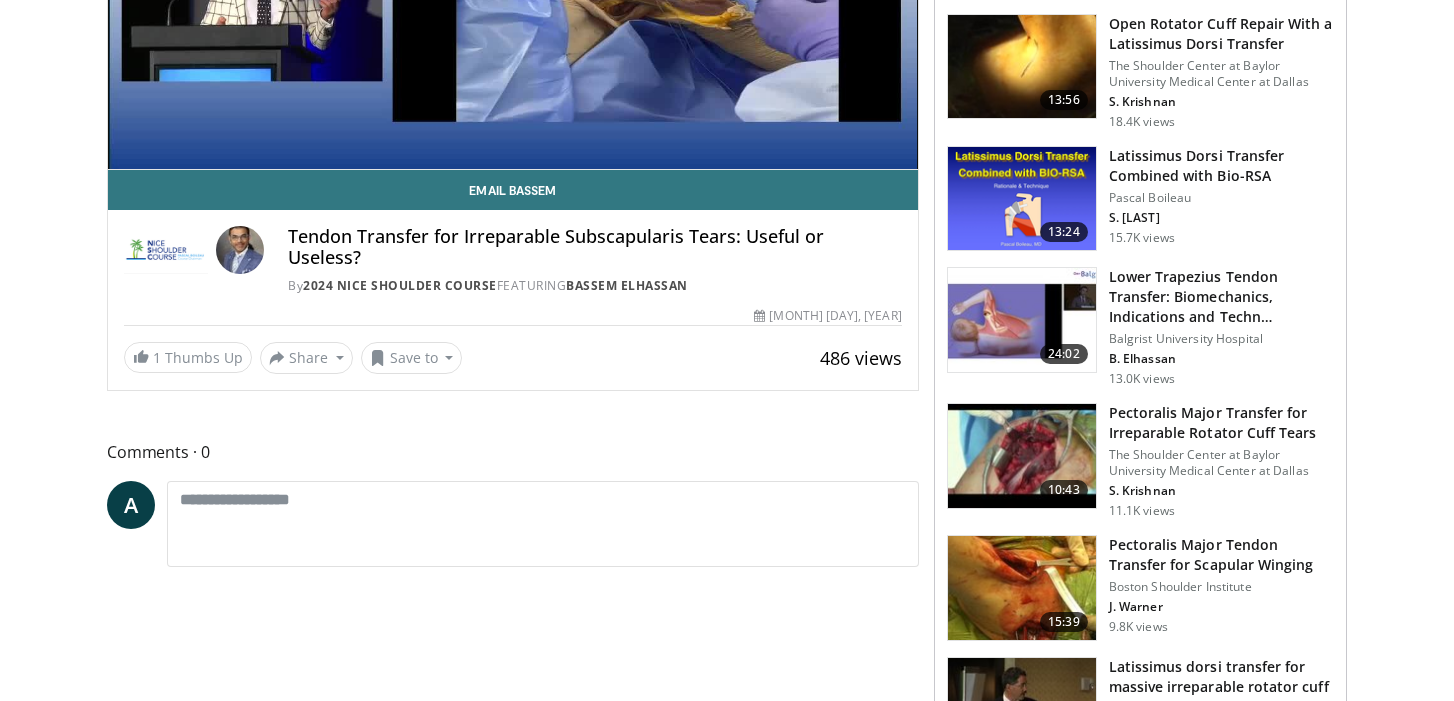 scroll, scrollTop: 0, scrollLeft: 0, axis: both 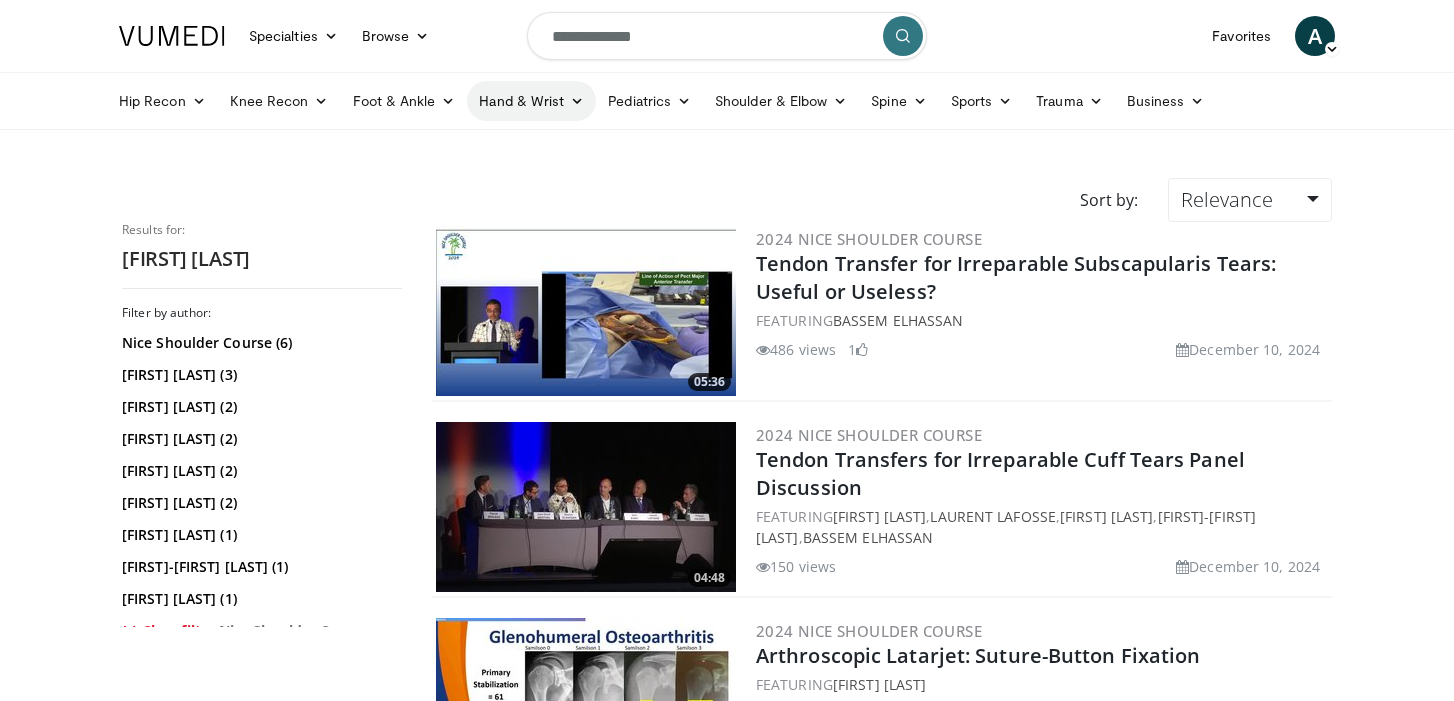 click at bounding box center (577, 101) 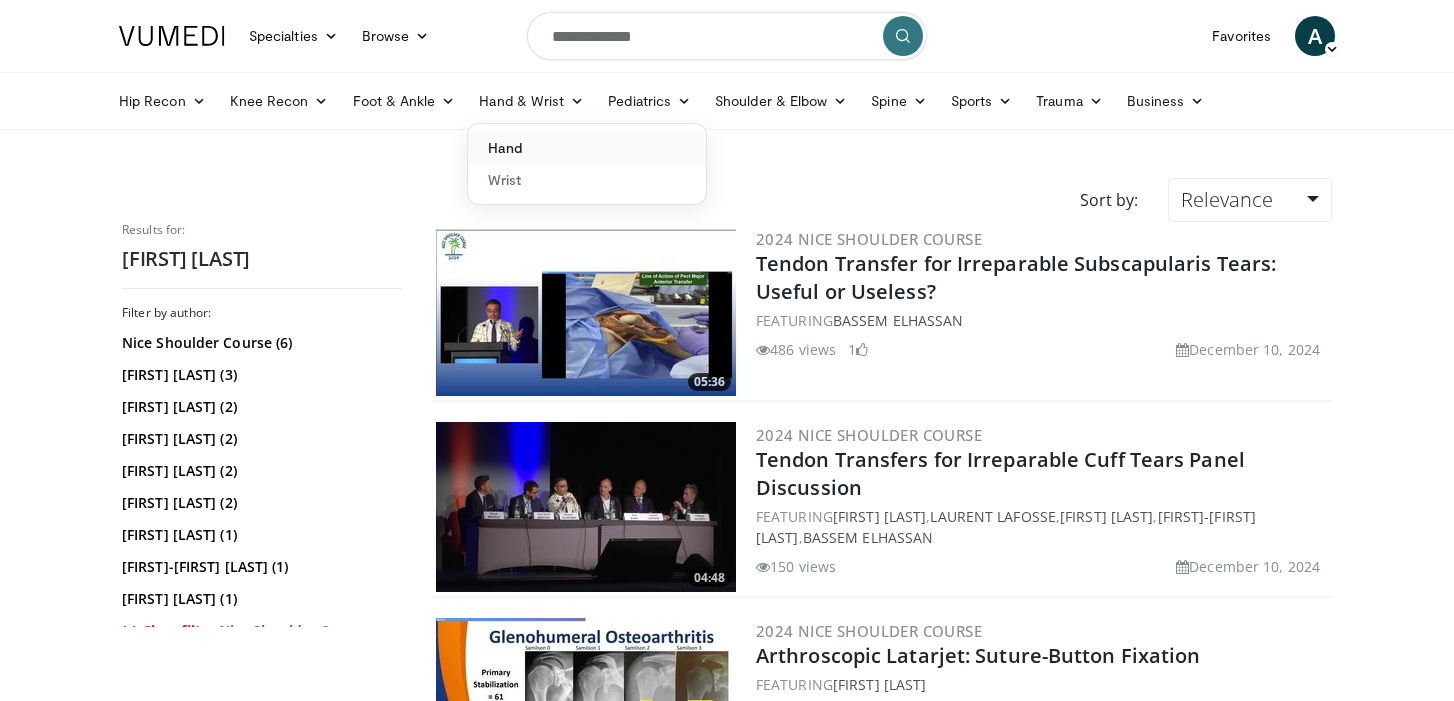 click on "Hand" at bounding box center [587, 148] 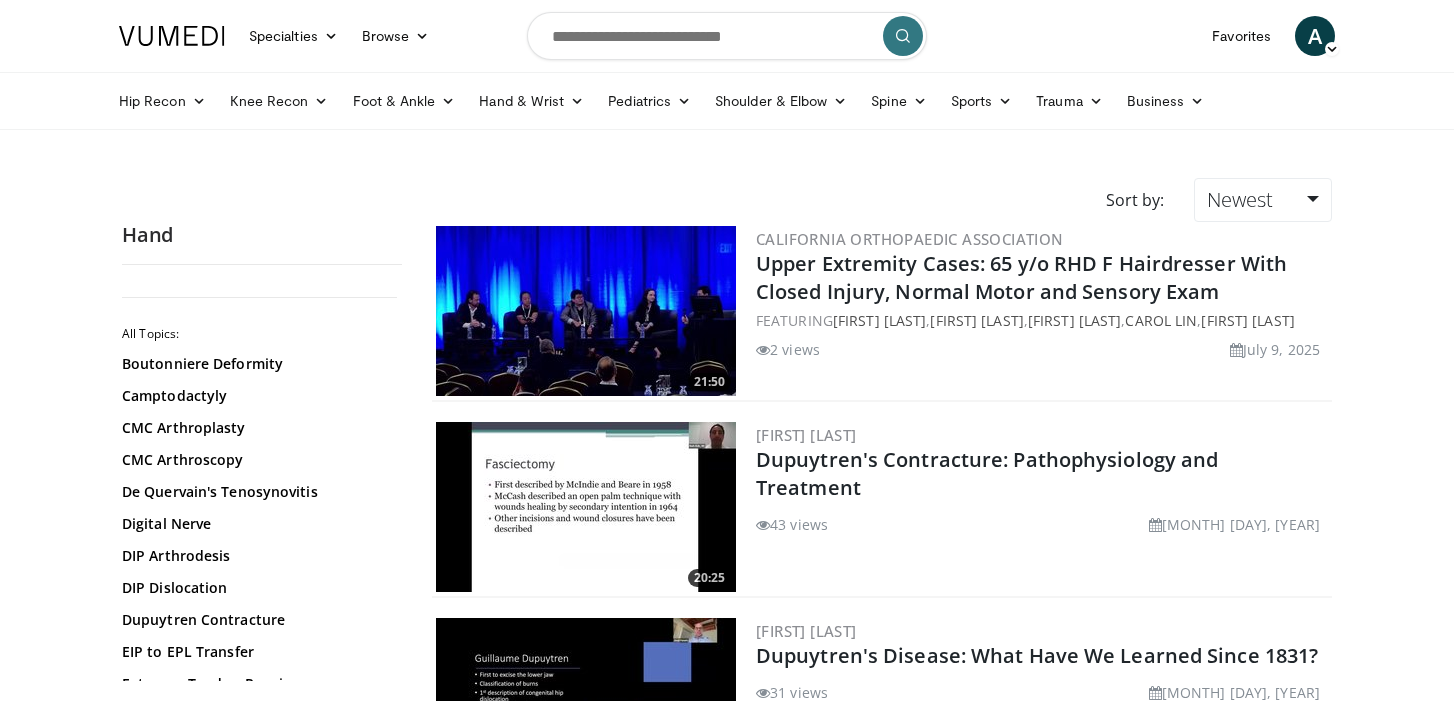 scroll, scrollTop: 0, scrollLeft: 0, axis: both 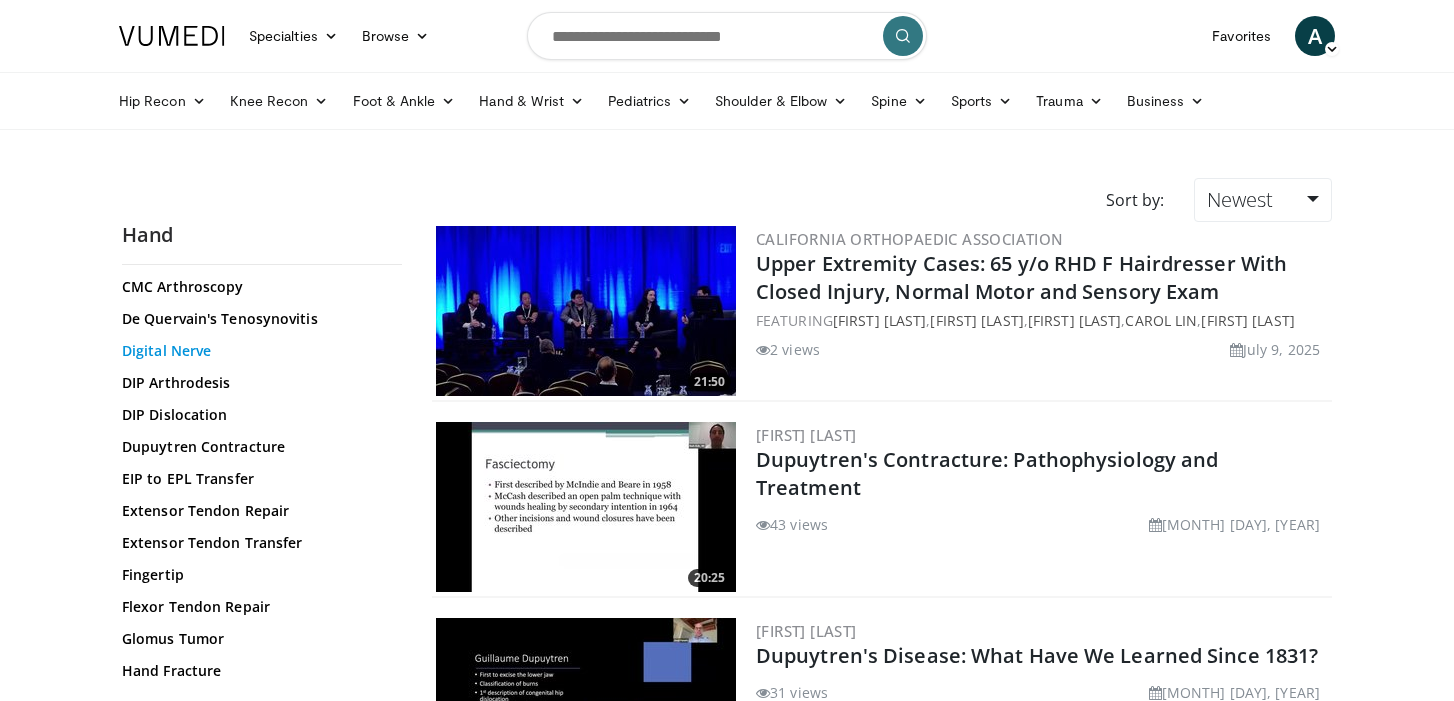 click on "Digital Nerve" at bounding box center [257, 351] 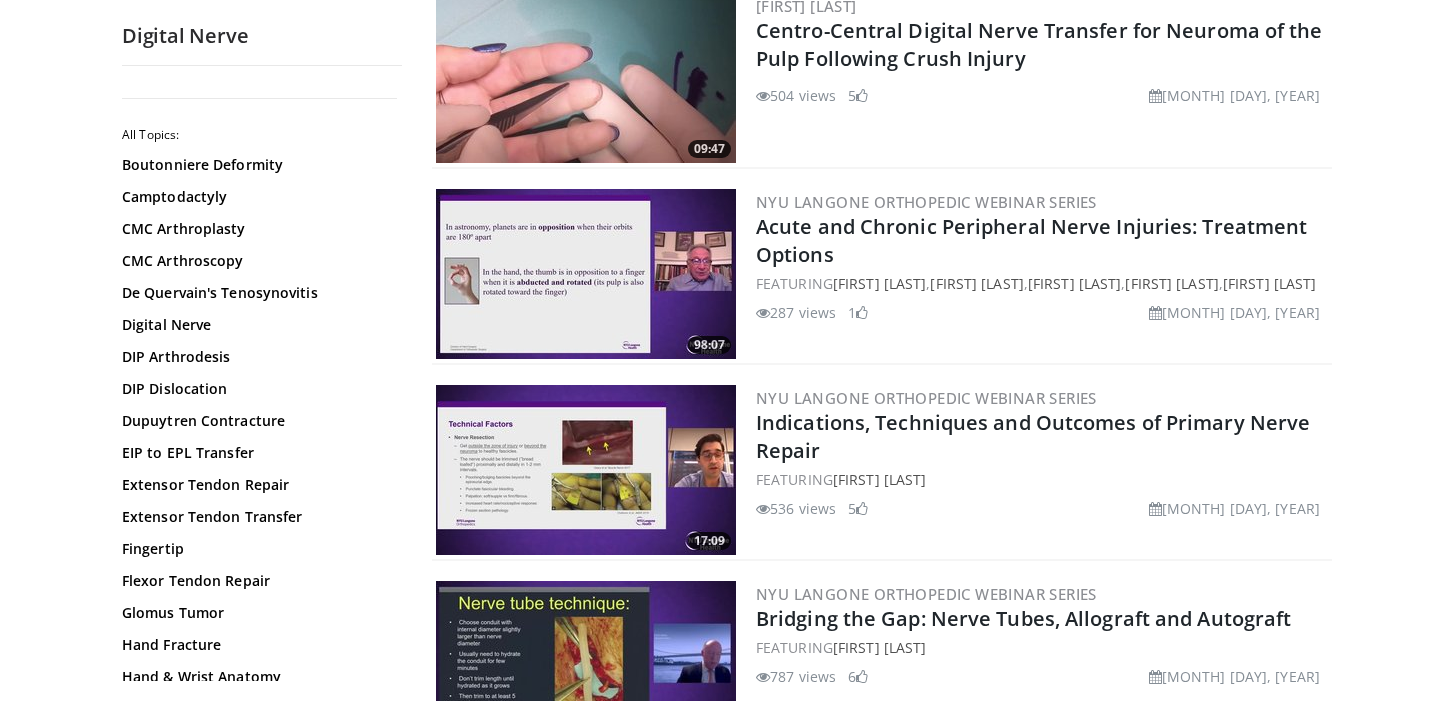 scroll, scrollTop: 823, scrollLeft: 0, axis: vertical 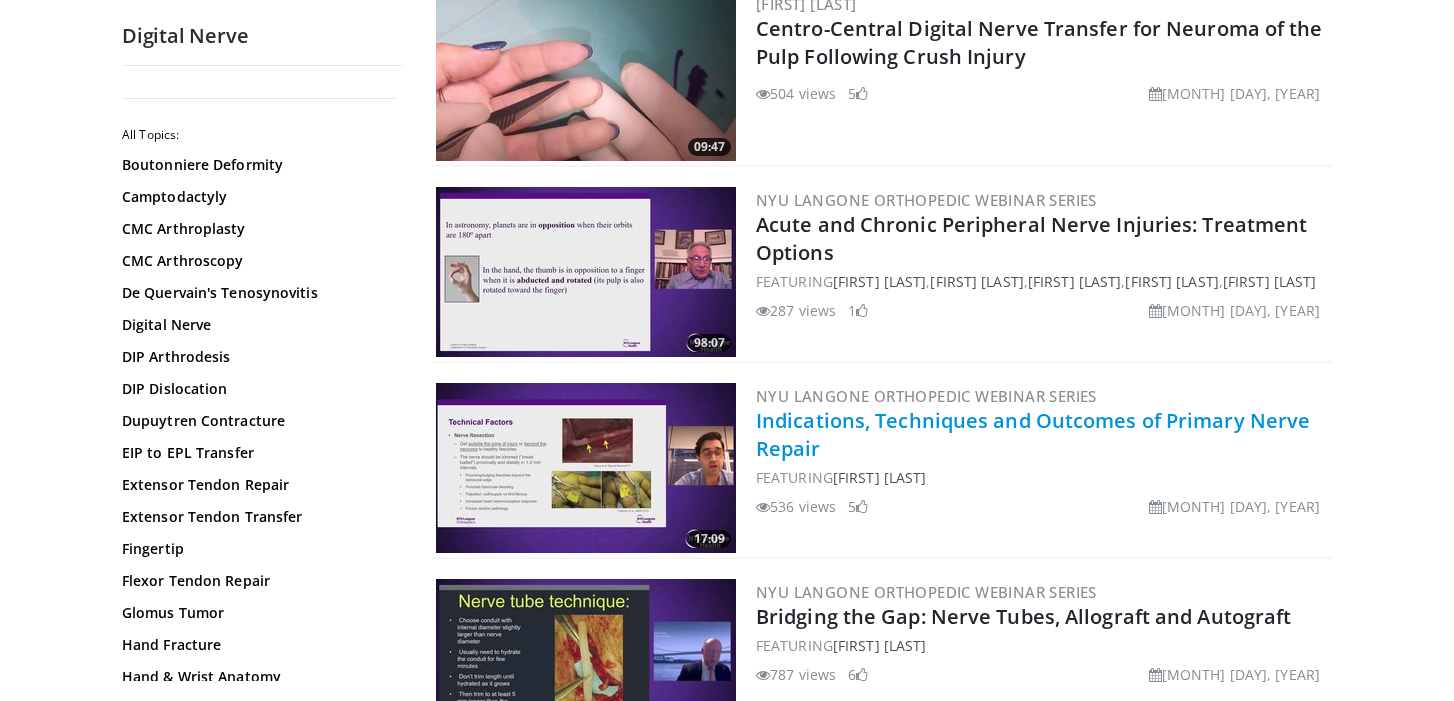 click on "Indications, Techniques and Outcomes of Primary Nerve Repair" at bounding box center [1033, 434] 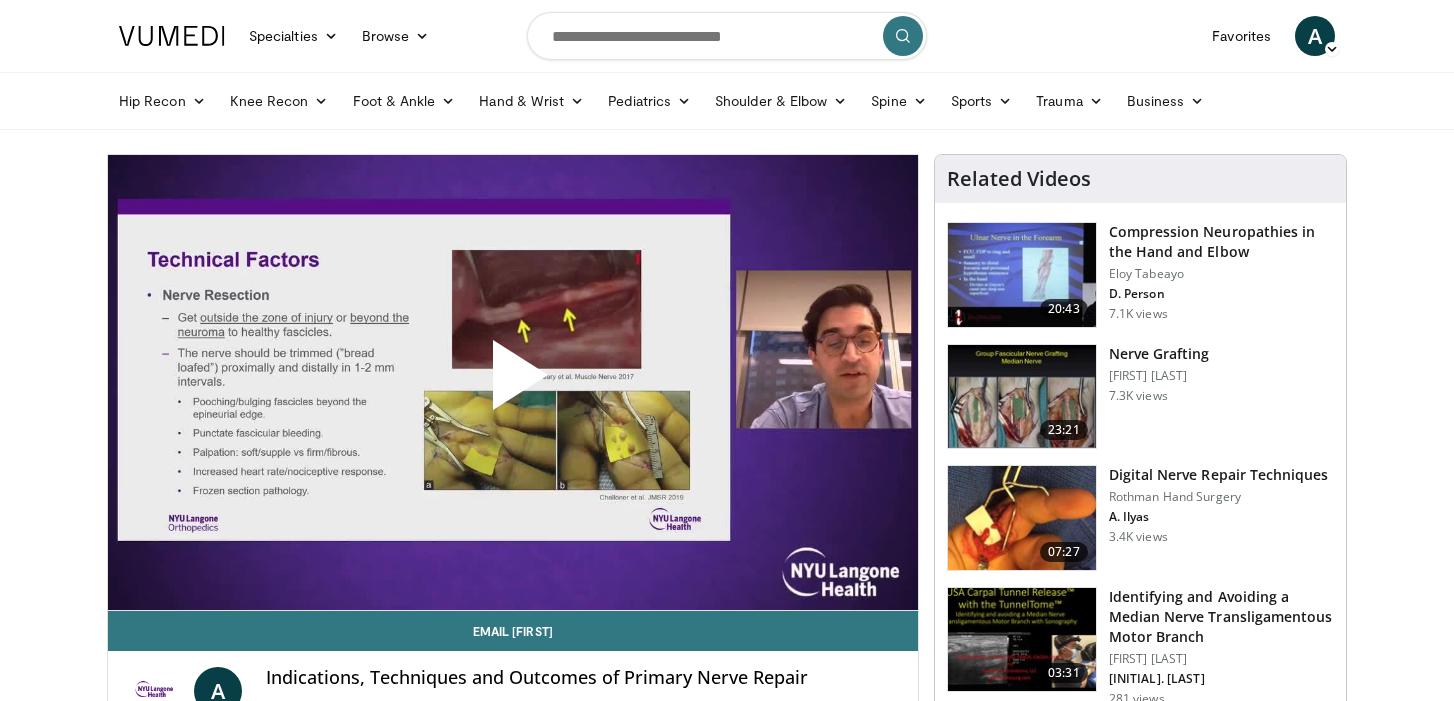scroll, scrollTop: 0, scrollLeft: 0, axis: both 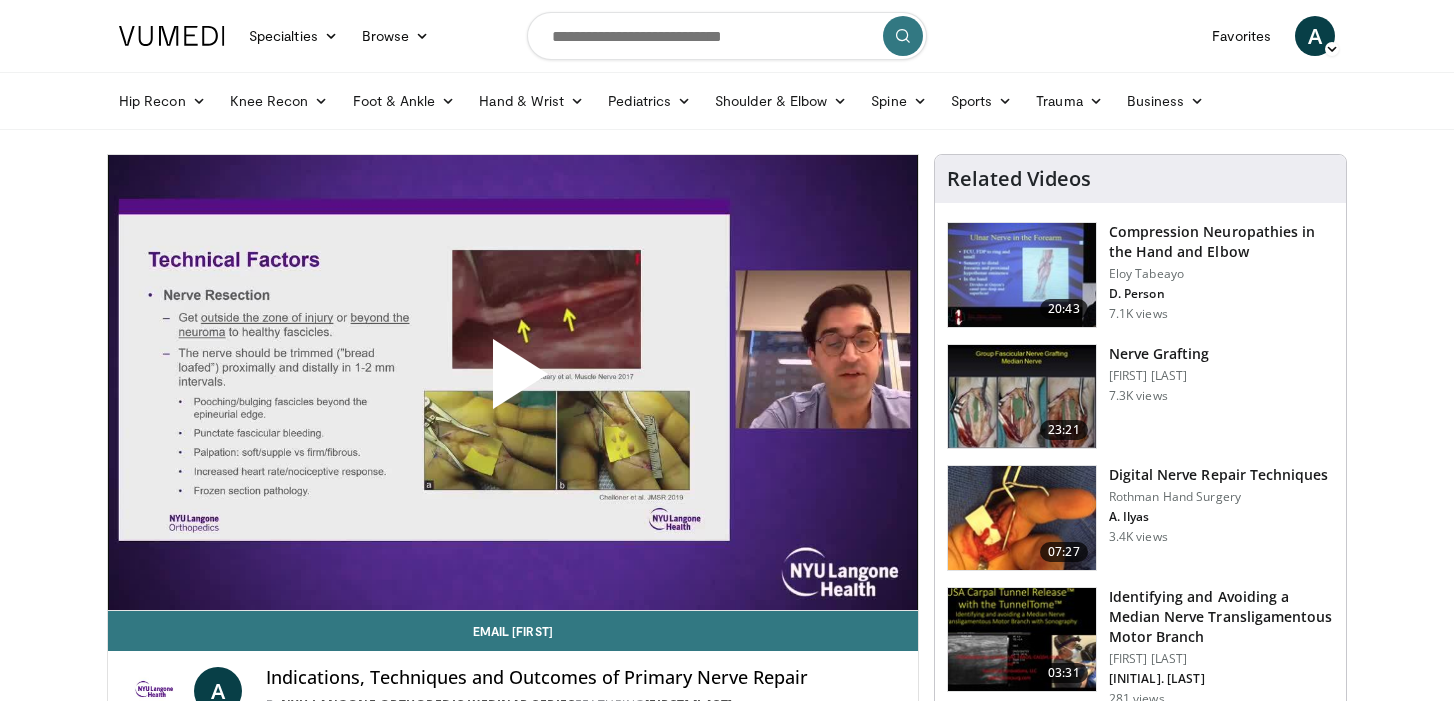 click at bounding box center [513, 382] 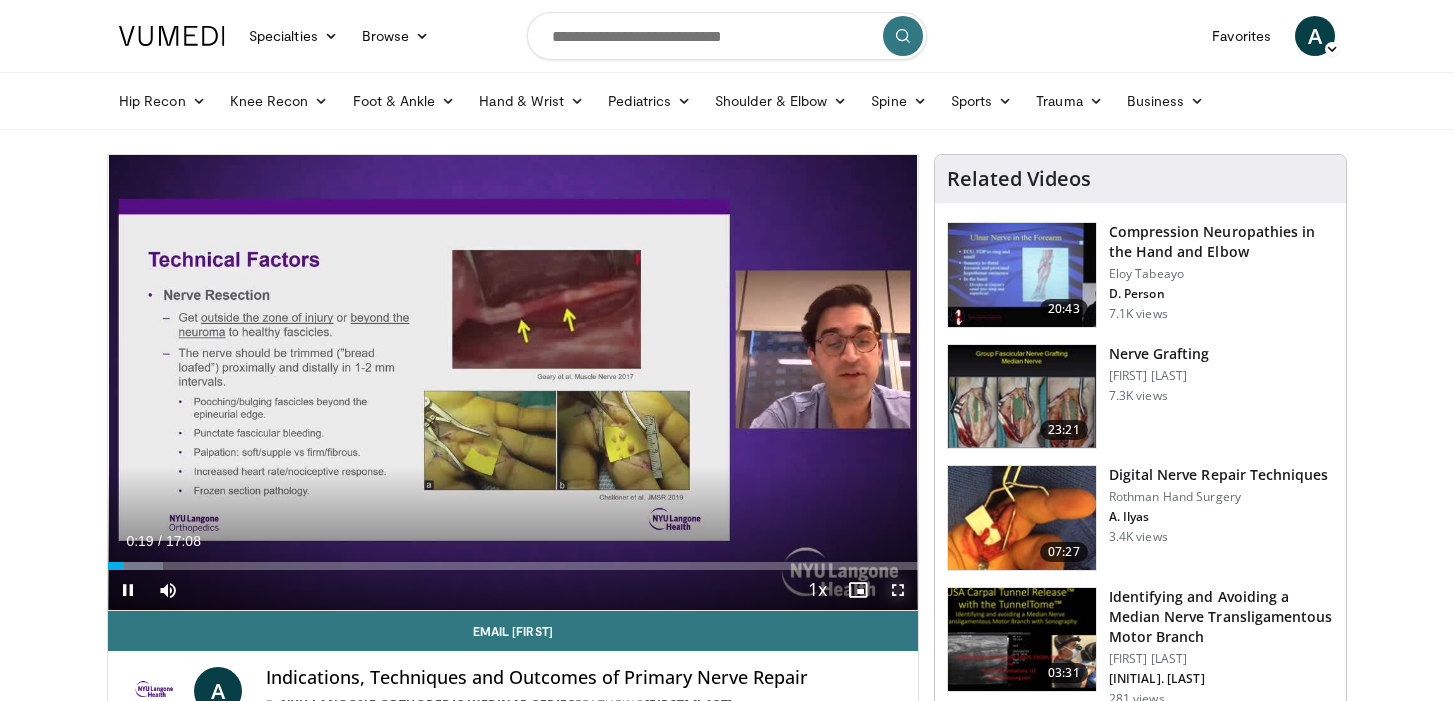 click at bounding box center [898, 590] 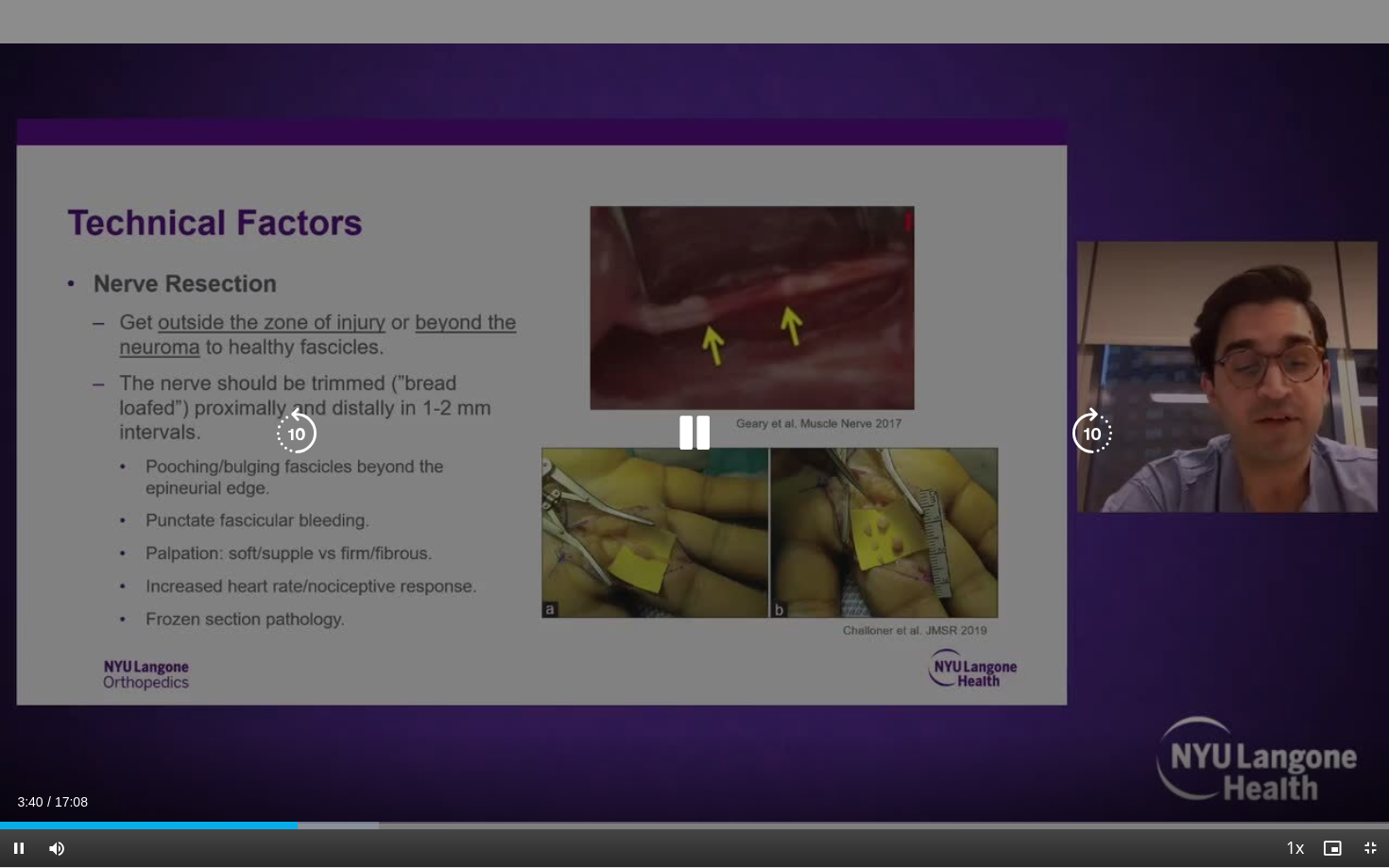 click at bounding box center [694, 434] 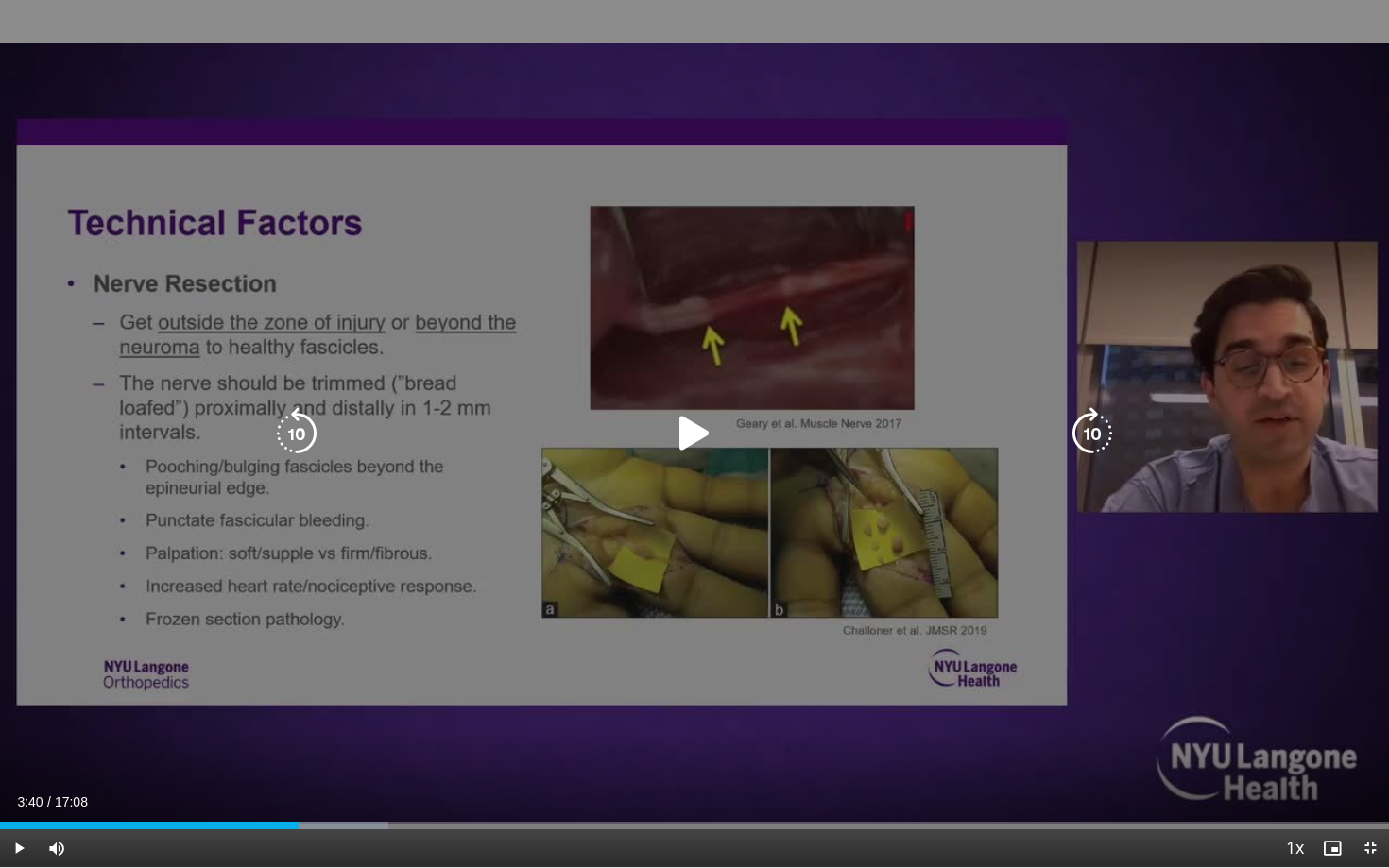 type 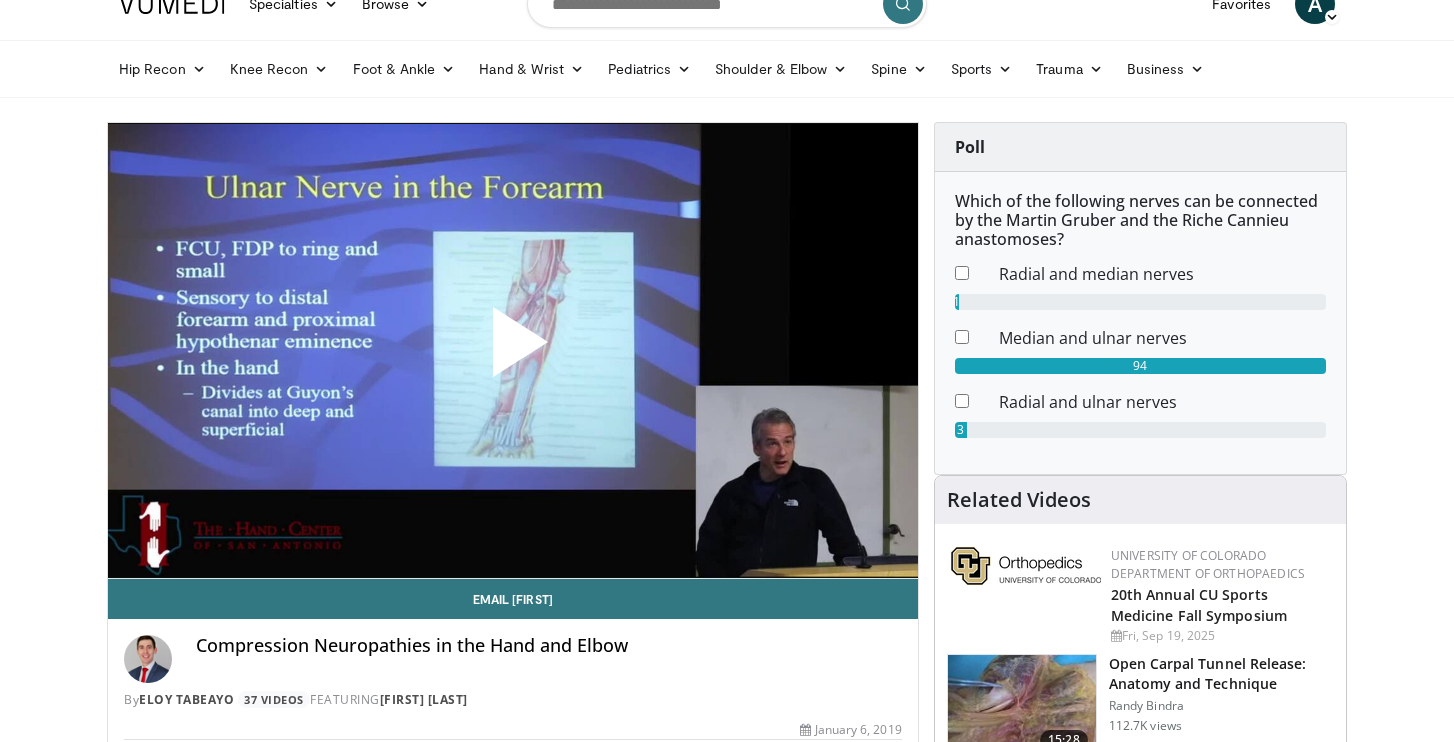 scroll, scrollTop: 32, scrollLeft: 0, axis: vertical 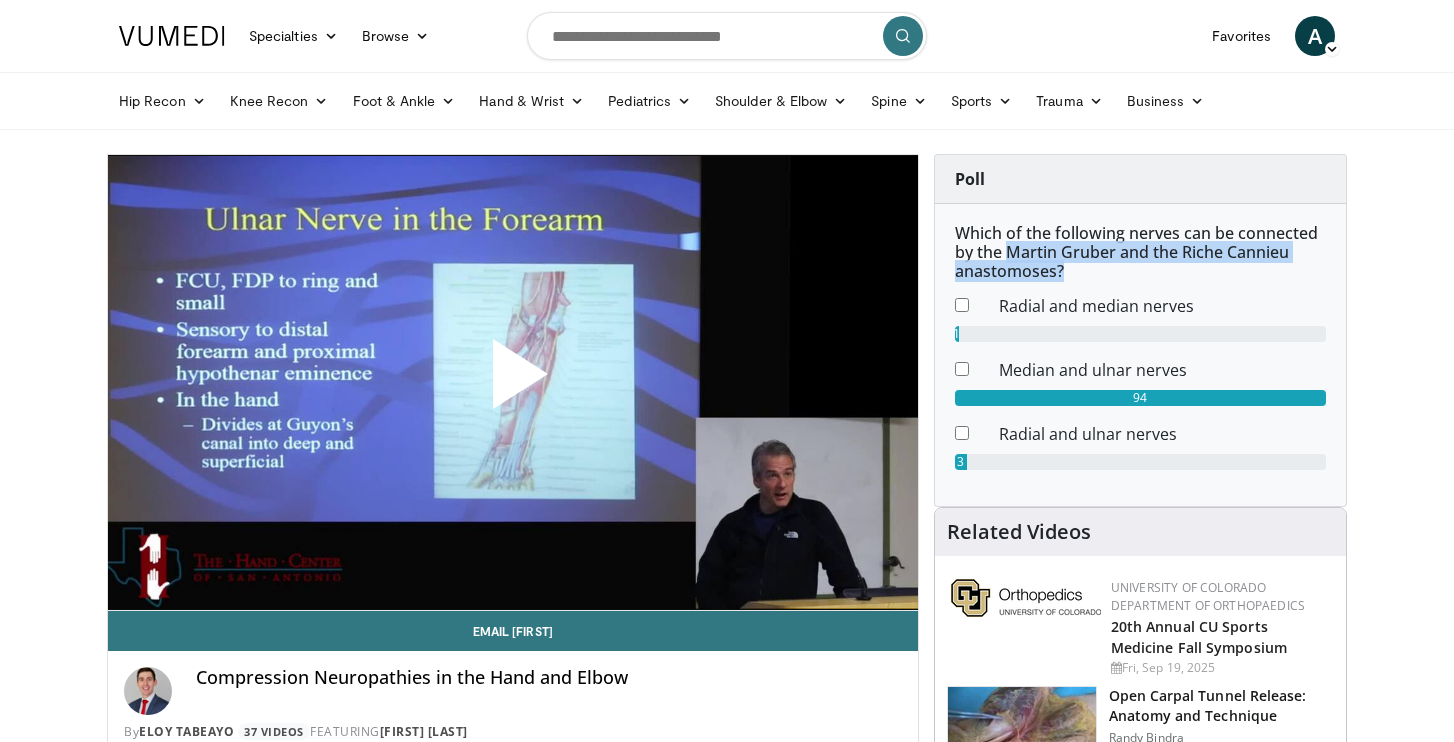 drag, startPoint x: 1009, startPoint y: 256, endPoint x: 1061, endPoint y: 273, distance: 54.708317 